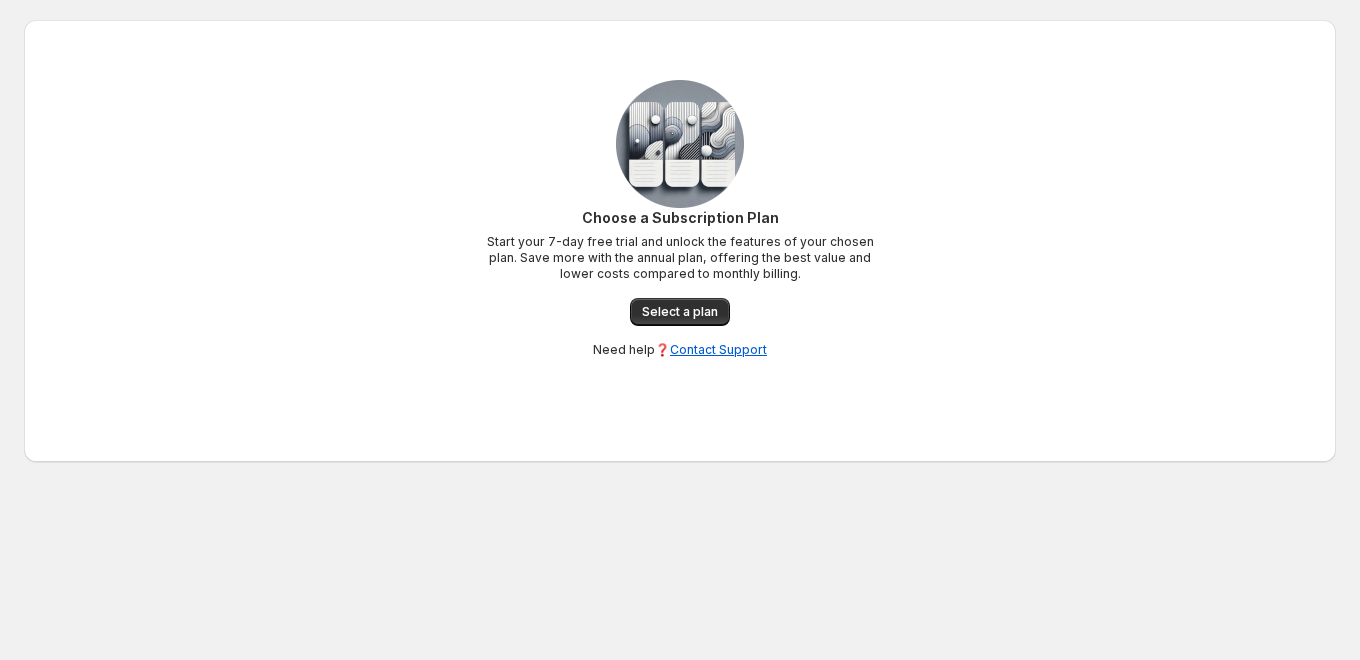 scroll, scrollTop: 0, scrollLeft: 0, axis: both 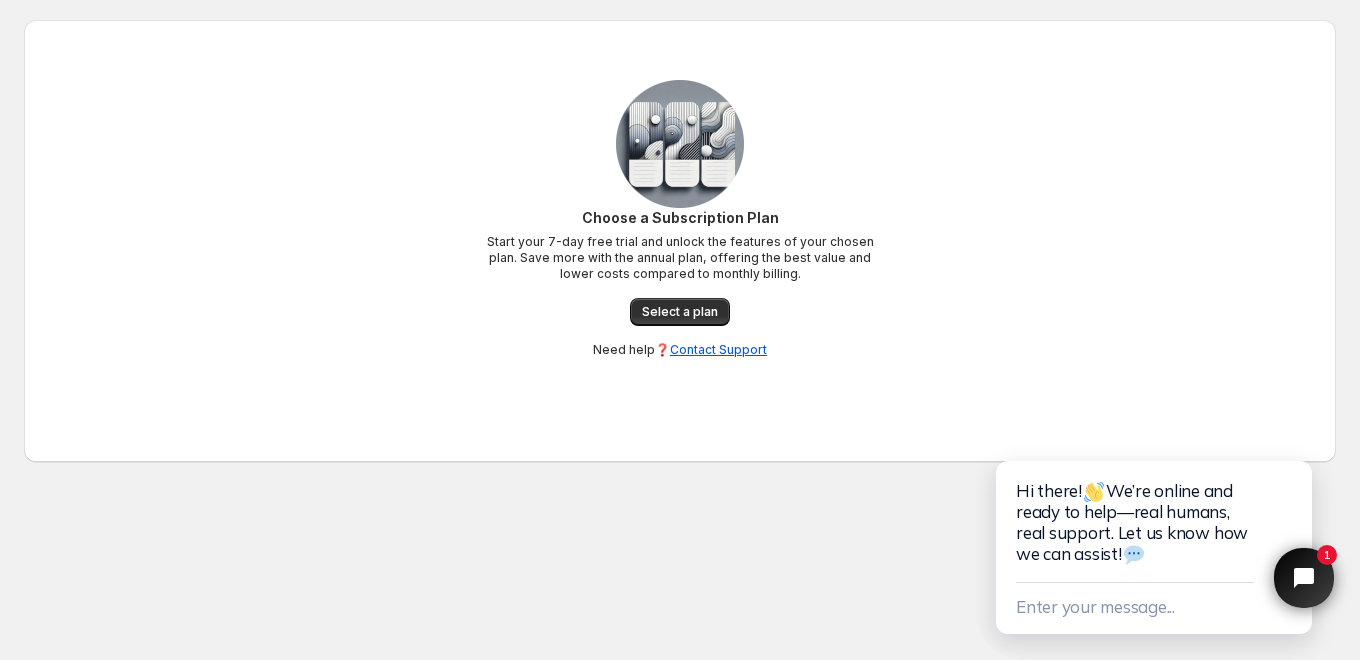 click on "Choose a Subscription Plan Start your 7-day free trial and unlock the features of your chosen plan. Save more with the annual plan, offering the best value and lower costs compared to monthly billing. Select a plan Need help❓  Contact Support" at bounding box center [680, 283] 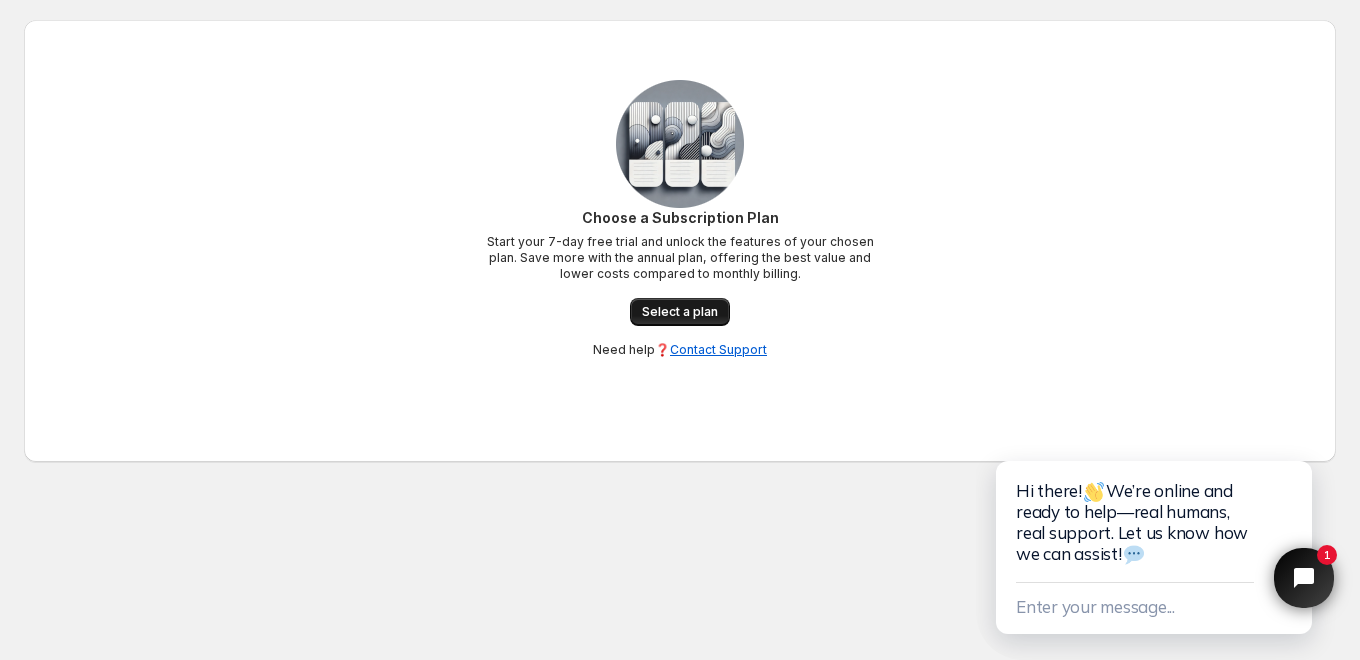 click on "Select a plan" at bounding box center [680, 312] 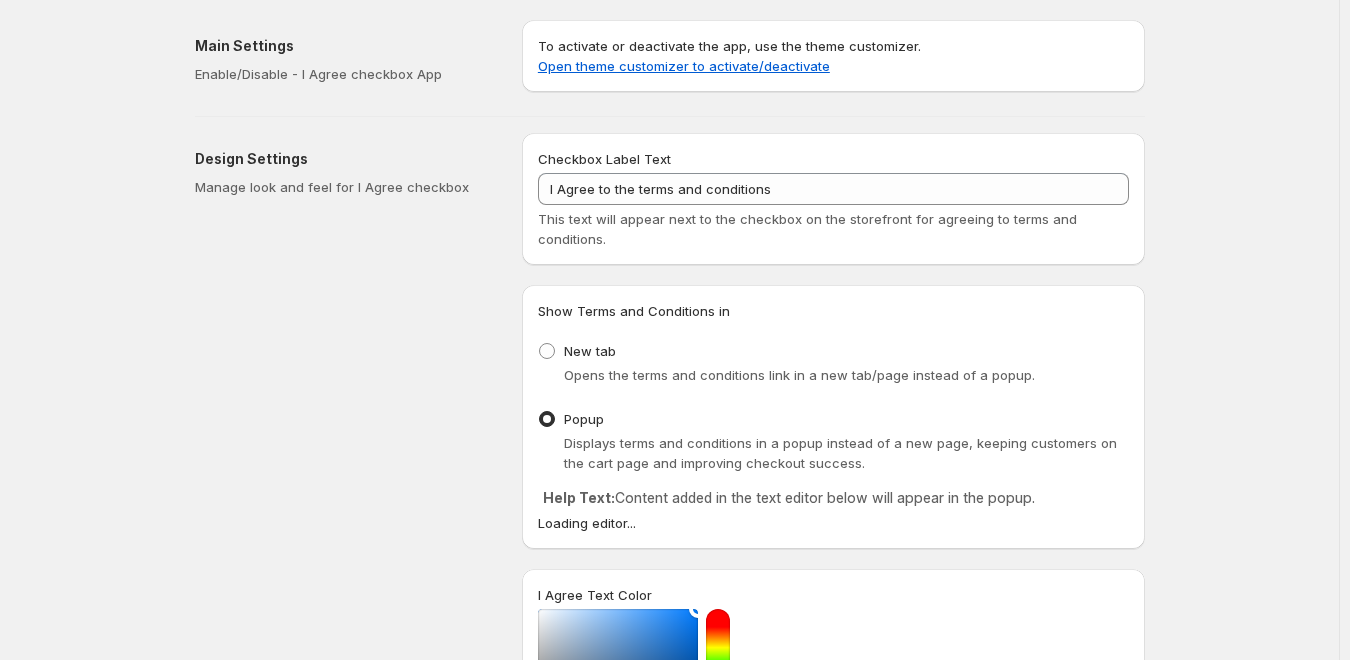 scroll, scrollTop: 0, scrollLeft: 0, axis: both 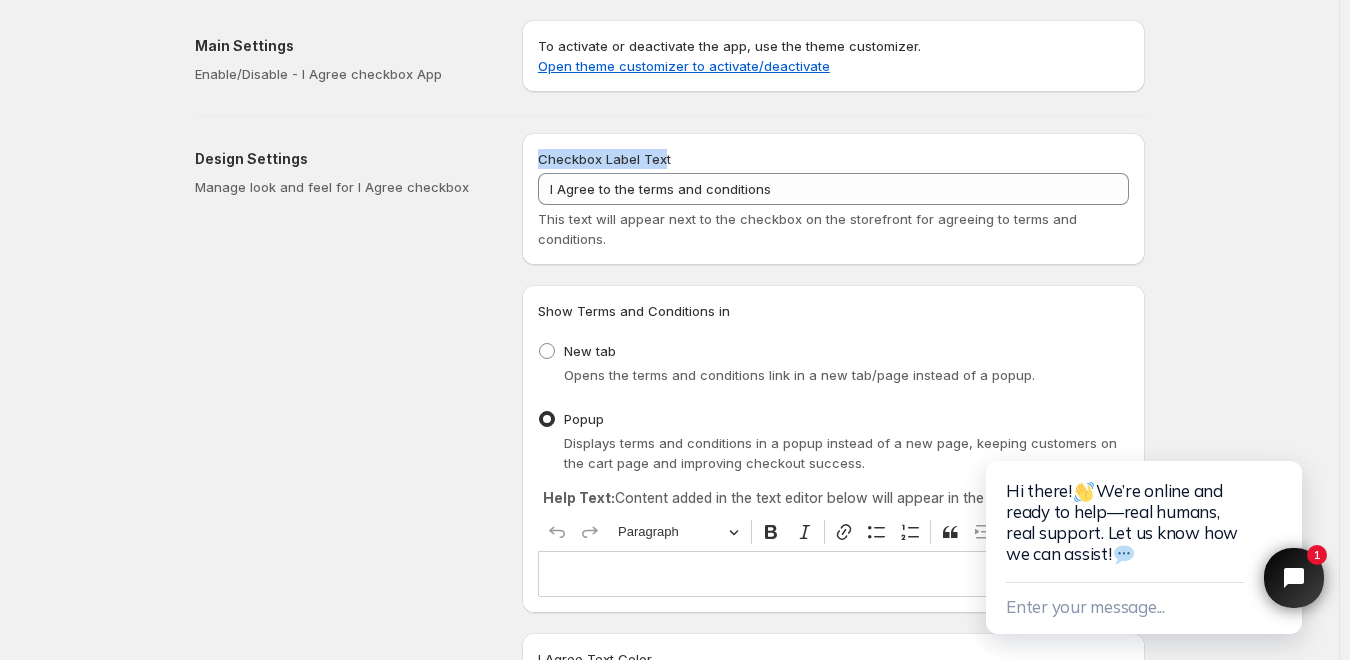 drag, startPoint x: 546, startPoint y: 159, endPoint x: 666, endPoint y: 168, distance: 120.33703 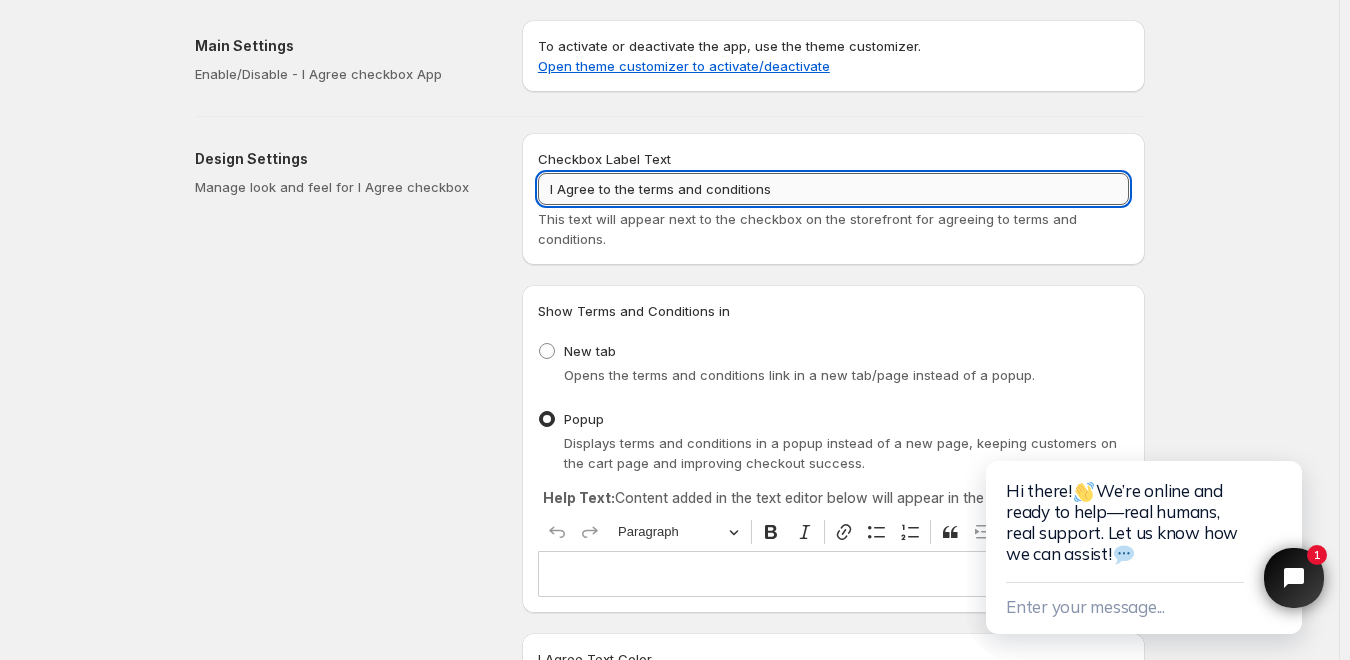 click on "I Agree to the terms and conditions" at bounding box center (833, 189) 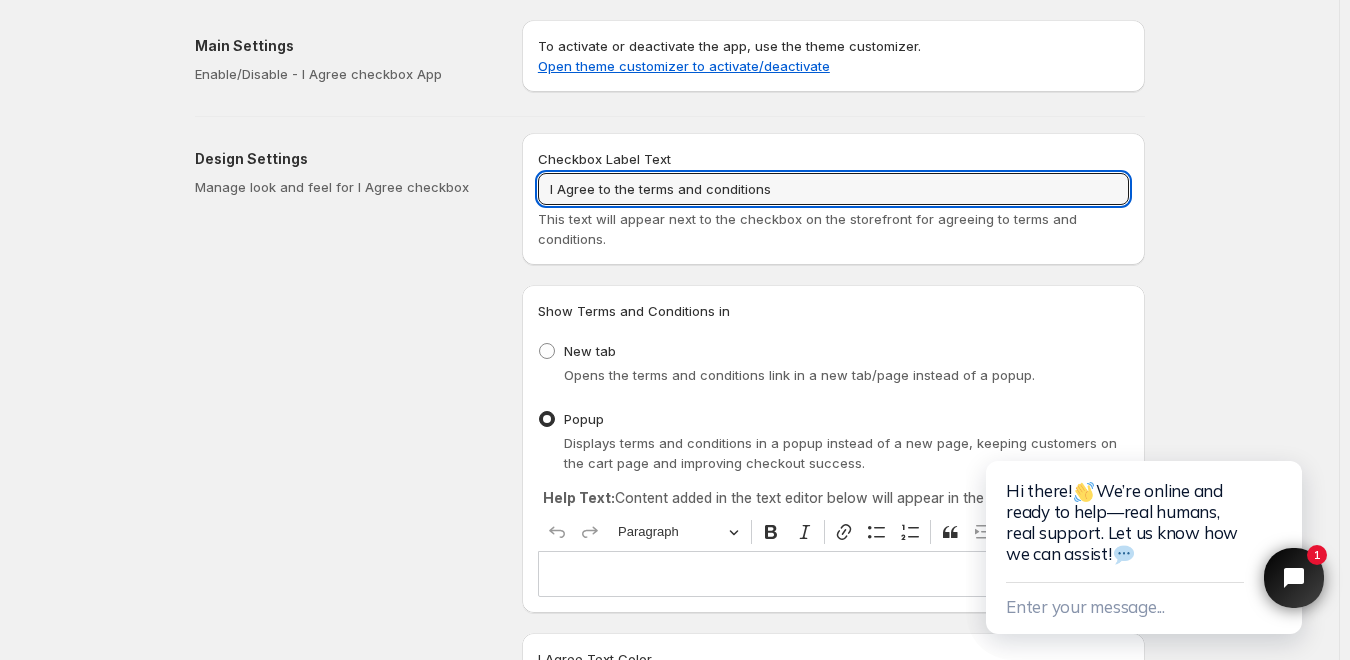 paste on "Съгласявам се с общите условия" 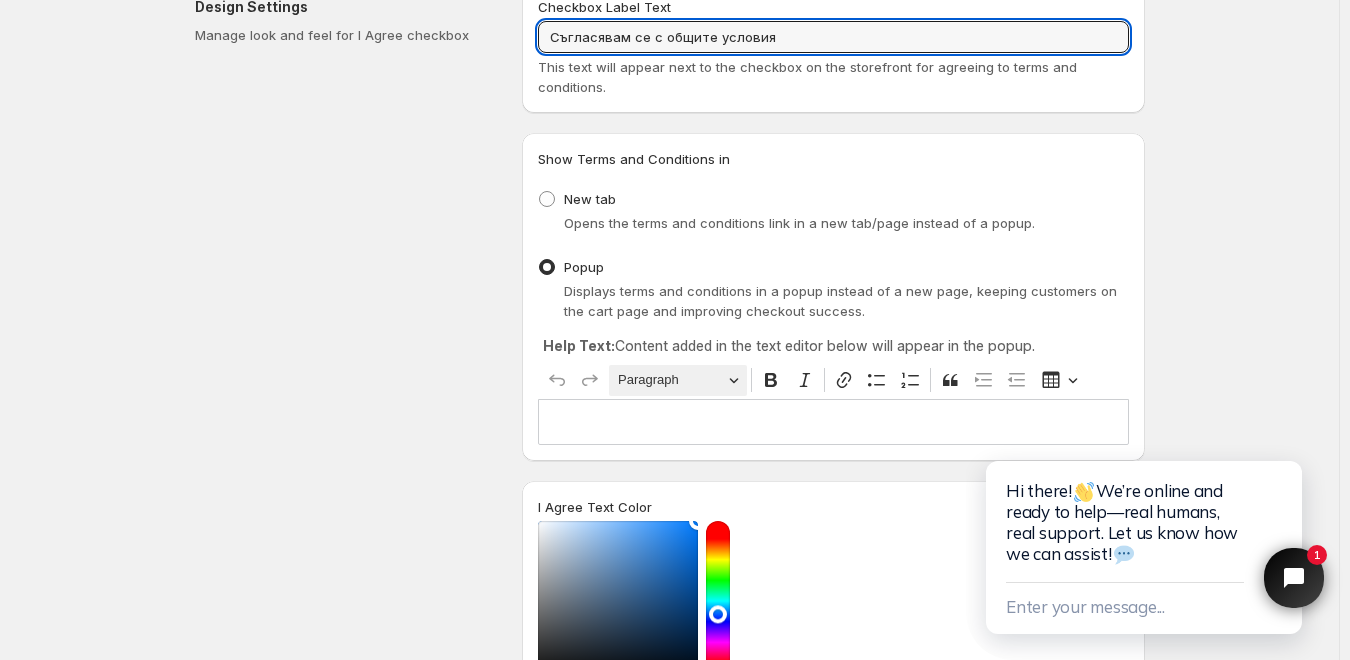 scroll, scrollTop: 200, scrollLeft: 0, axis: vertical 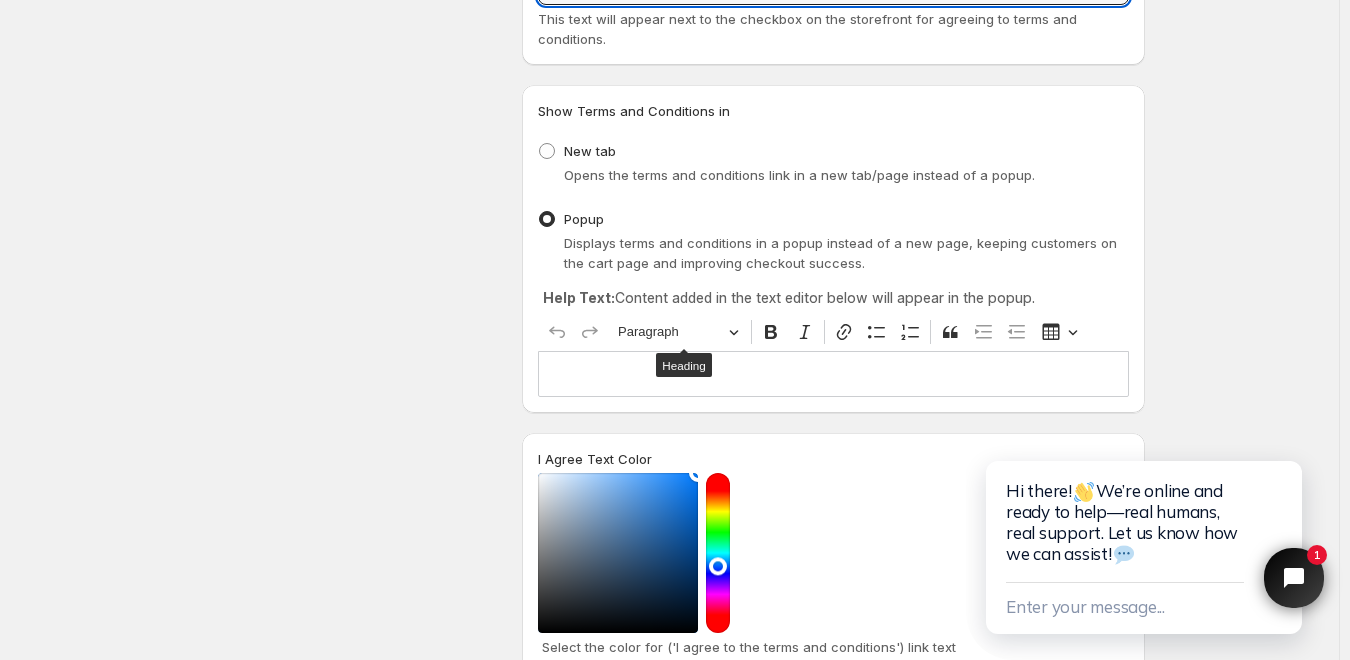 type on "Съгласявам се с общите условия" 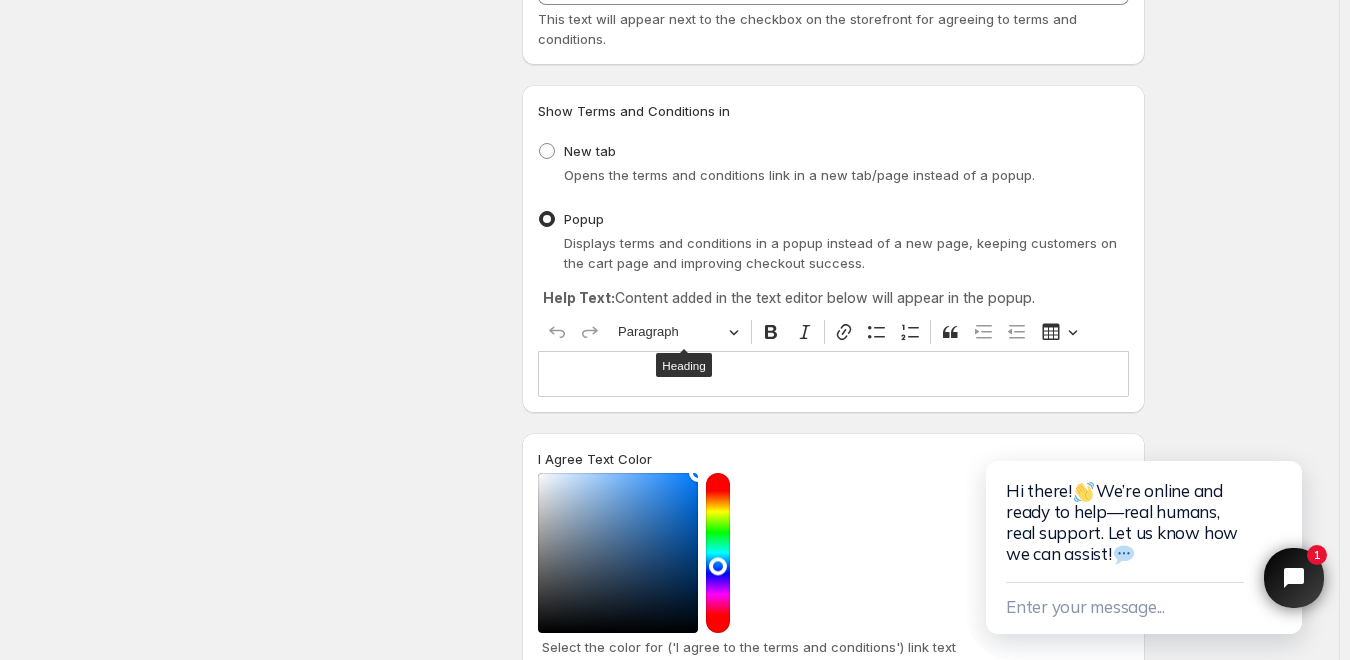 drag, startPoint x: 558, startPoint y: 117, endPoint x: 1057, endPoint y: 300, distance: 531.49786 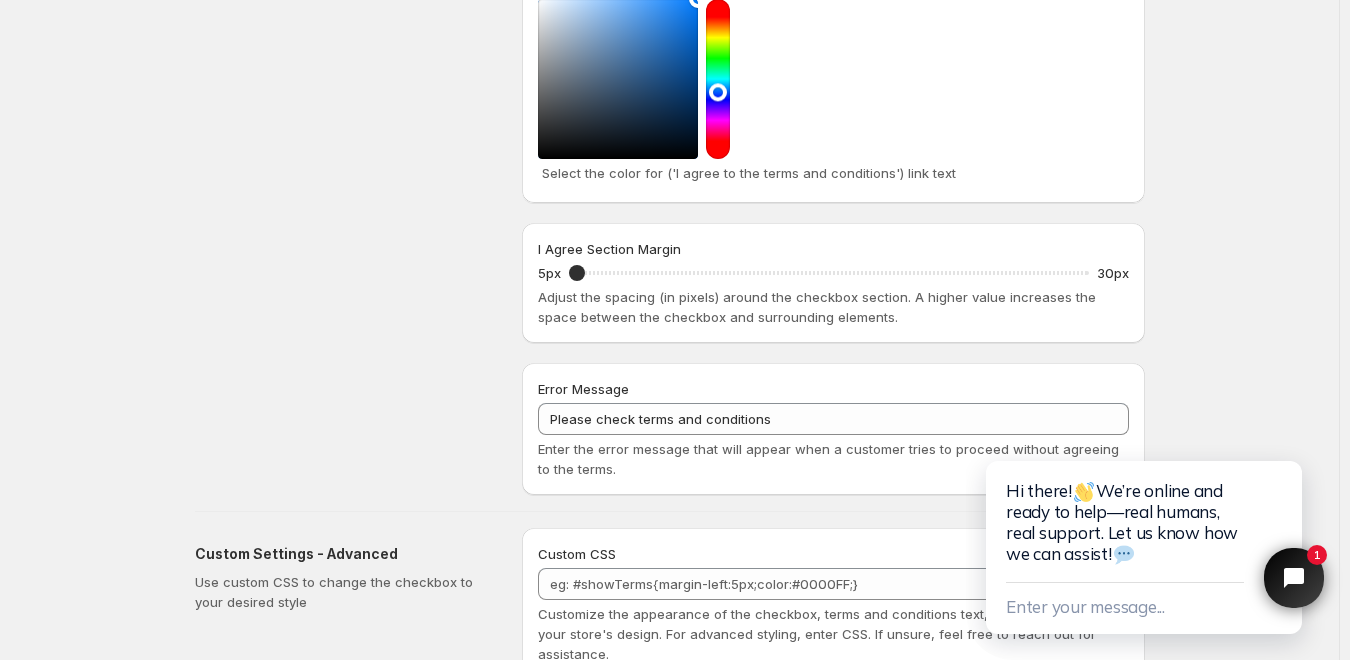 scroll, scrollTop: 791, scrollLeft: 0, axis: vertical 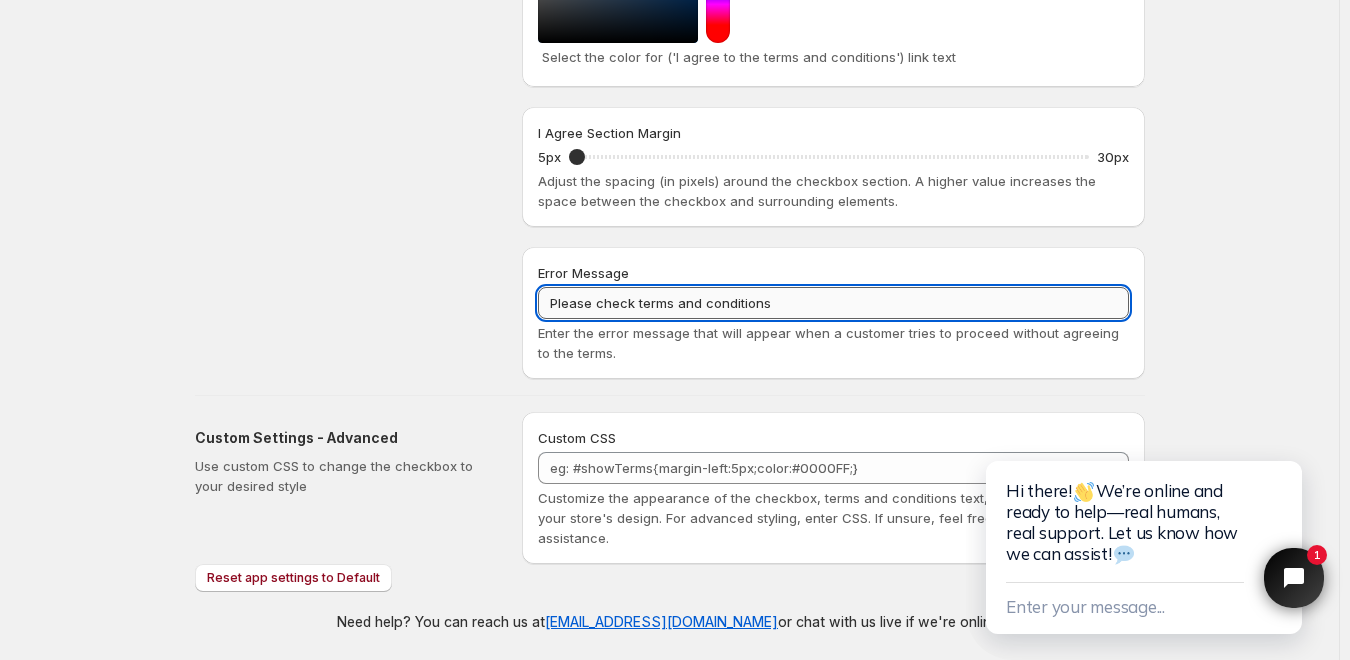 drag, startPoint x: 551, startPoint y: 299, endPoint x: 813, endPoint y: 286, distance: 262.32233 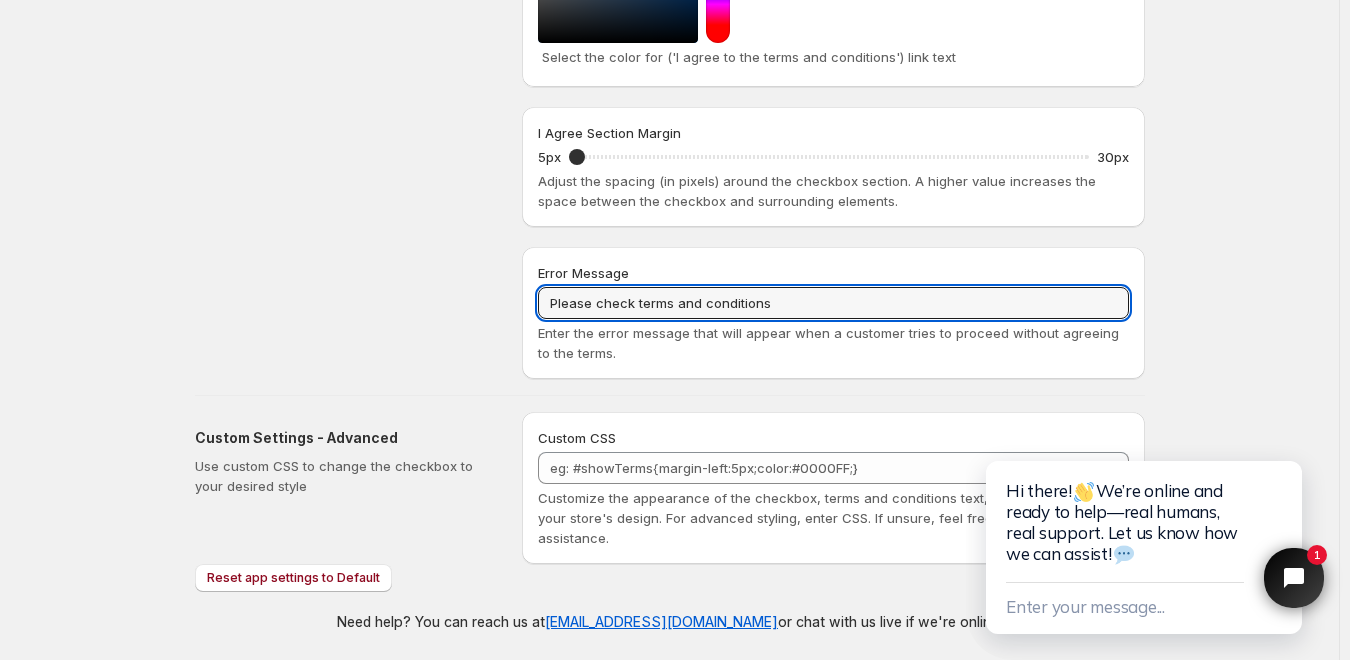 paste on "Моля, приемете общите условия" 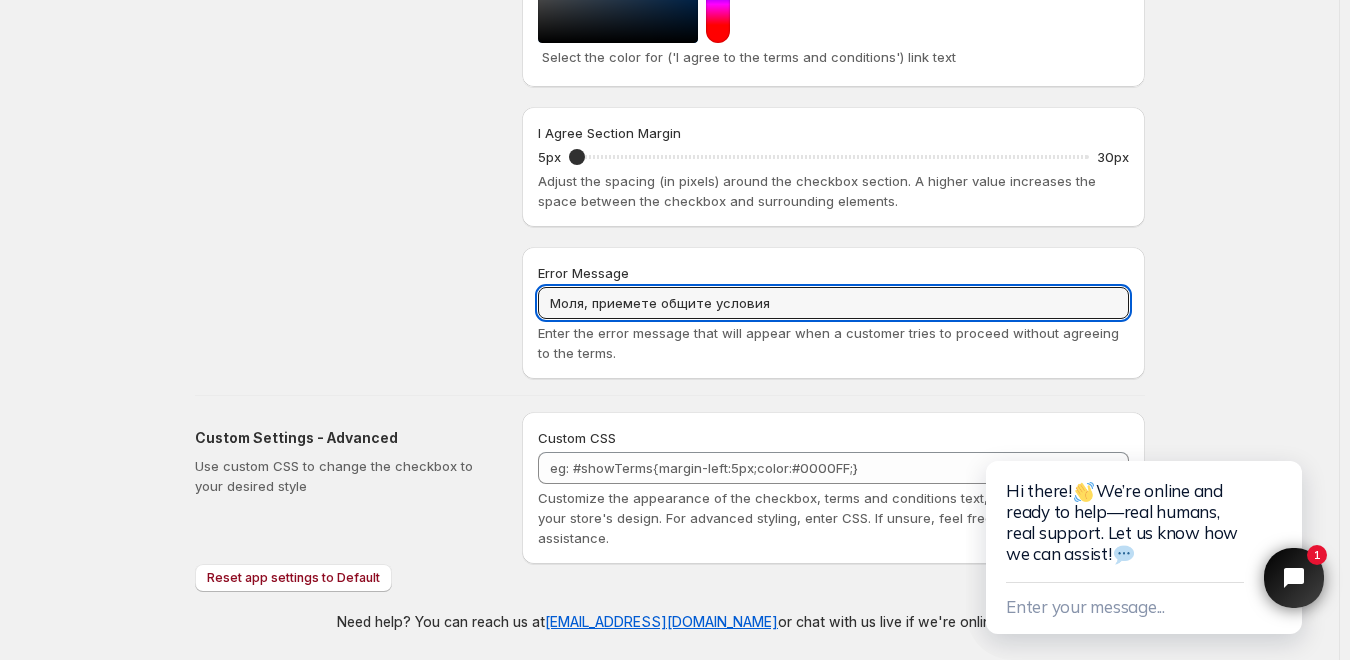 type on "Моля, приемете общите условия" 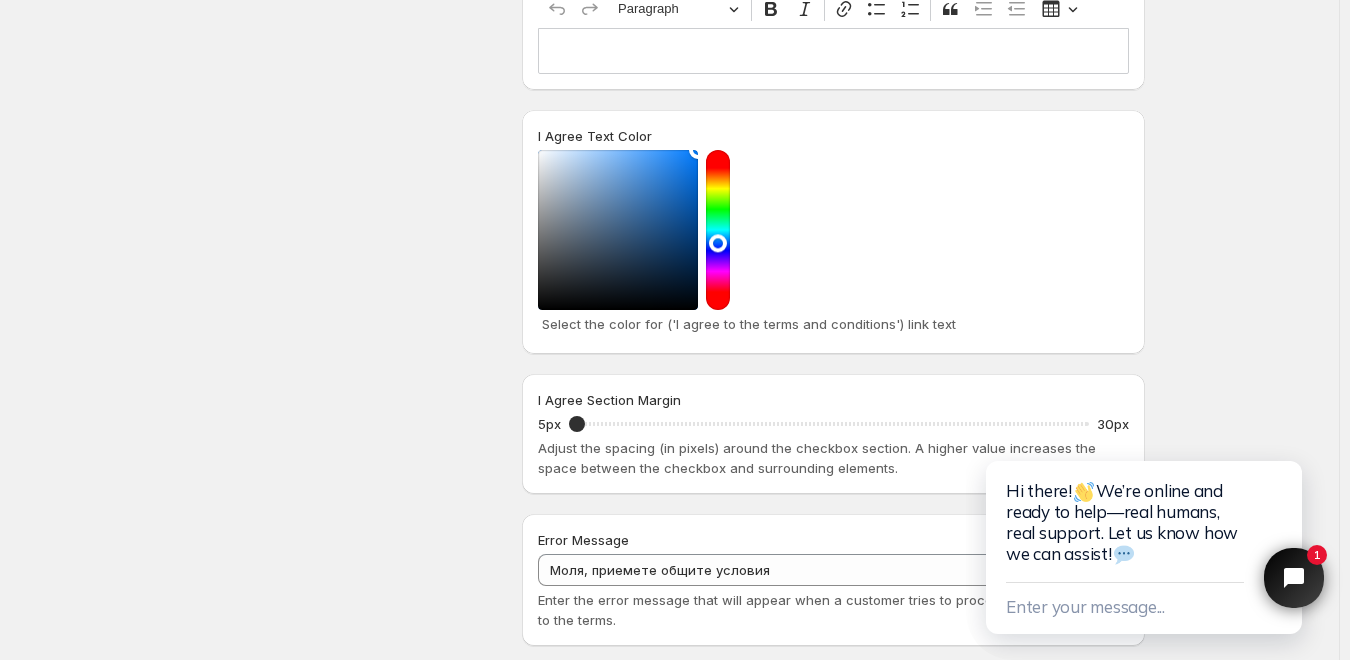 scroll, scrollTop: 491, scrollLeft: 0, axis: vertical 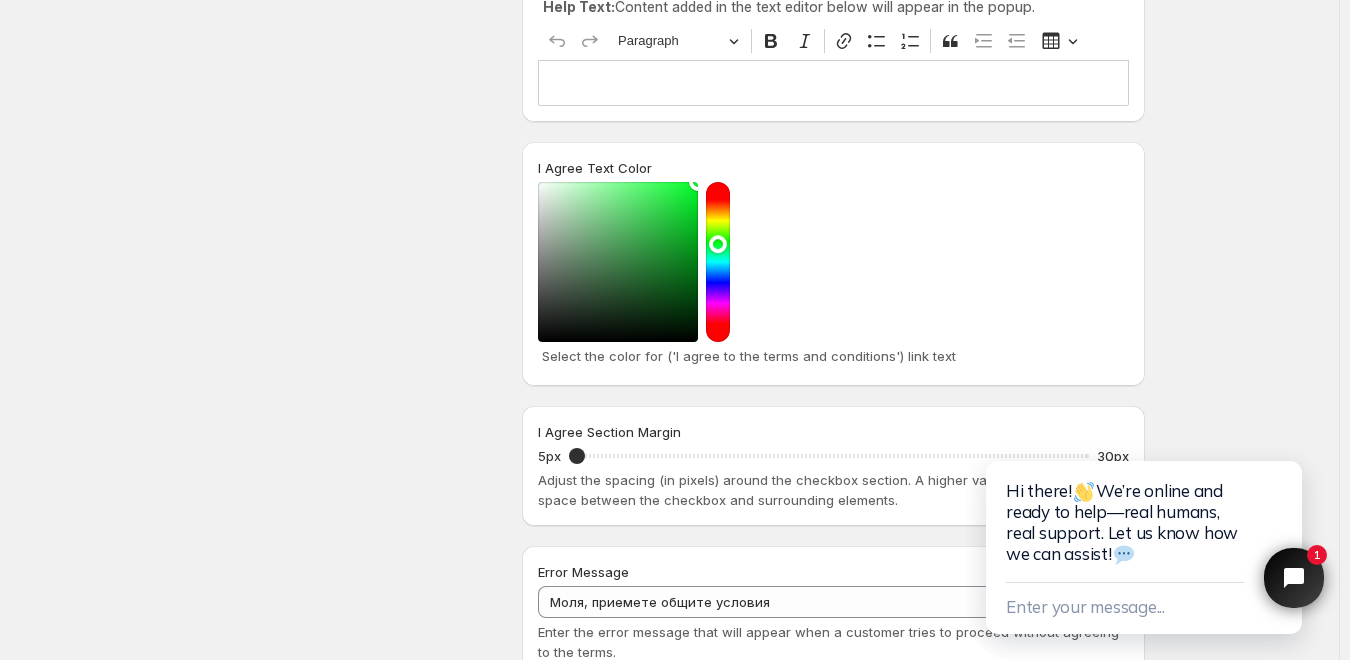 click at bounding box center [718, 262] 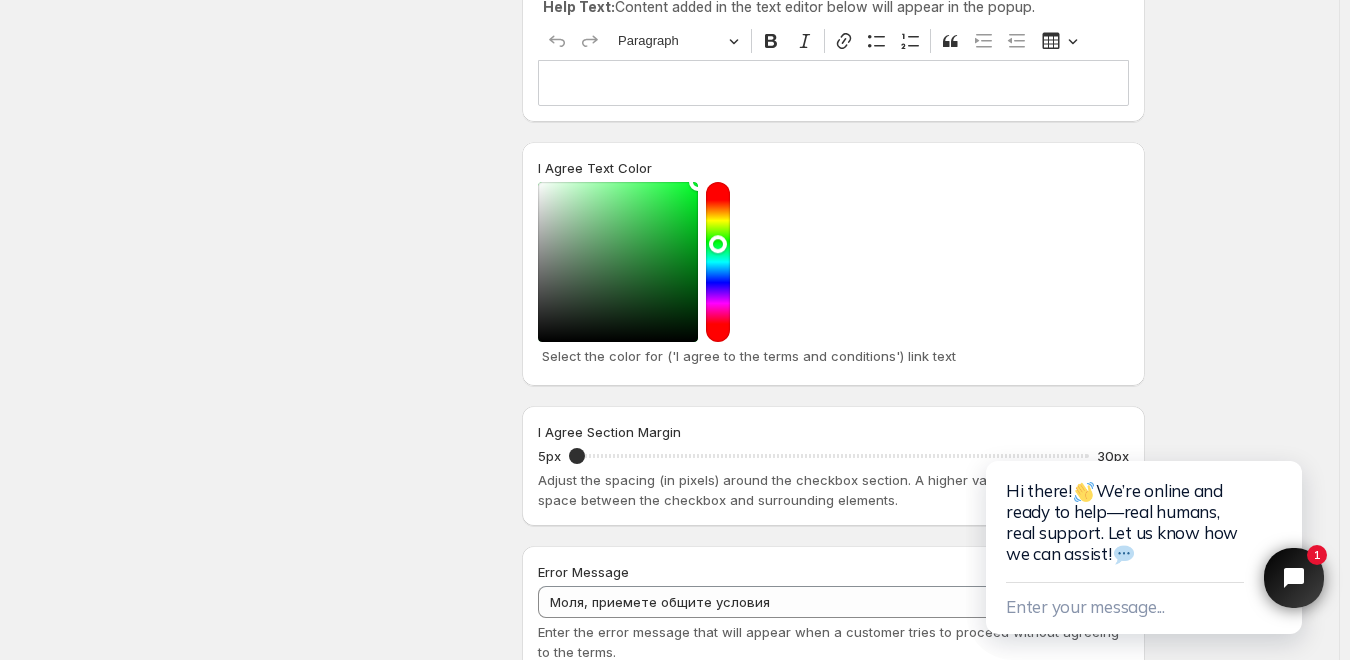 click on "Save Discard Main Settings Enable/Disable - I Agree checkbox App To activate or deactivate the app, use the theme customizer. Open theme customizer to activate/deactivate Design Settings Manage look and feel for I Agree checkbox Checkbox Label Text Съгласявам се с общите условия This text will appear next to the checkbox on the storefront for agreeing to terms and conditions. Show Terms and Conditions in New tab Opens the terms and conditions link in a new tab/page instead of a popup. Popup Displays terms and conditions in a popup instead of a new page, keeping customers on the cart page and improving checkout success. Help Text:  Content added in the text editor below will appear in the popup. Rich Text Editor Undo Redo Paragraph Bold Italic Link Bulleted List Numbered List Block quote Increase indent Decrease indent Insert table I Agree Text Color Select the color for ('I agree to the terms and conditions') link text I Agree Section Margin 5px 5 30px Error Message Custom CSS Cancel" at bounding box center [669, 234] 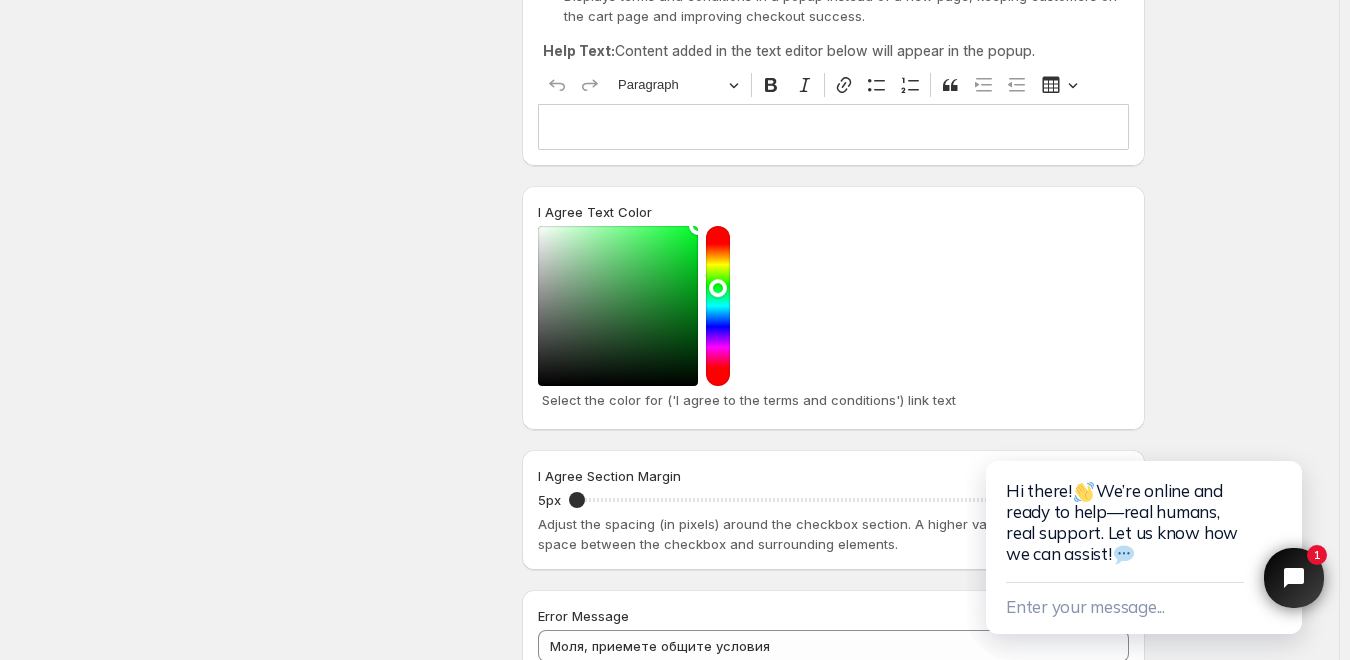 scroll, scrollTop: 791, scrollLeft: 0, axis: vertical 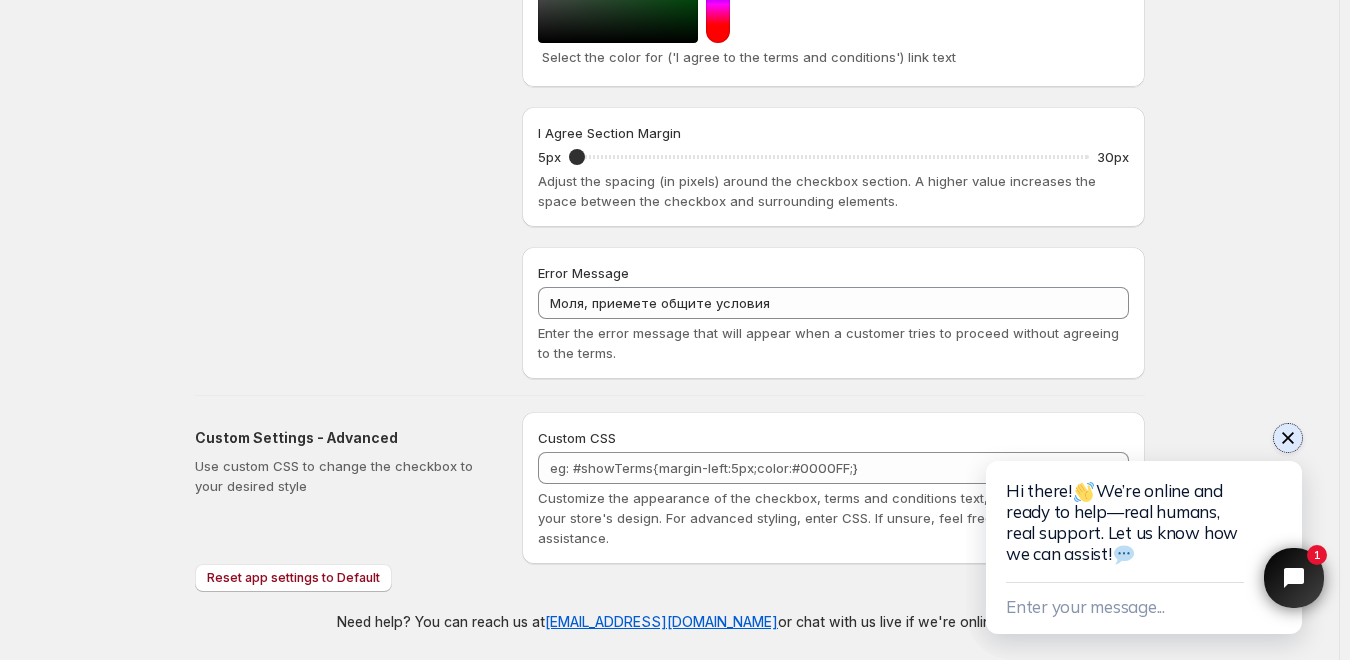click 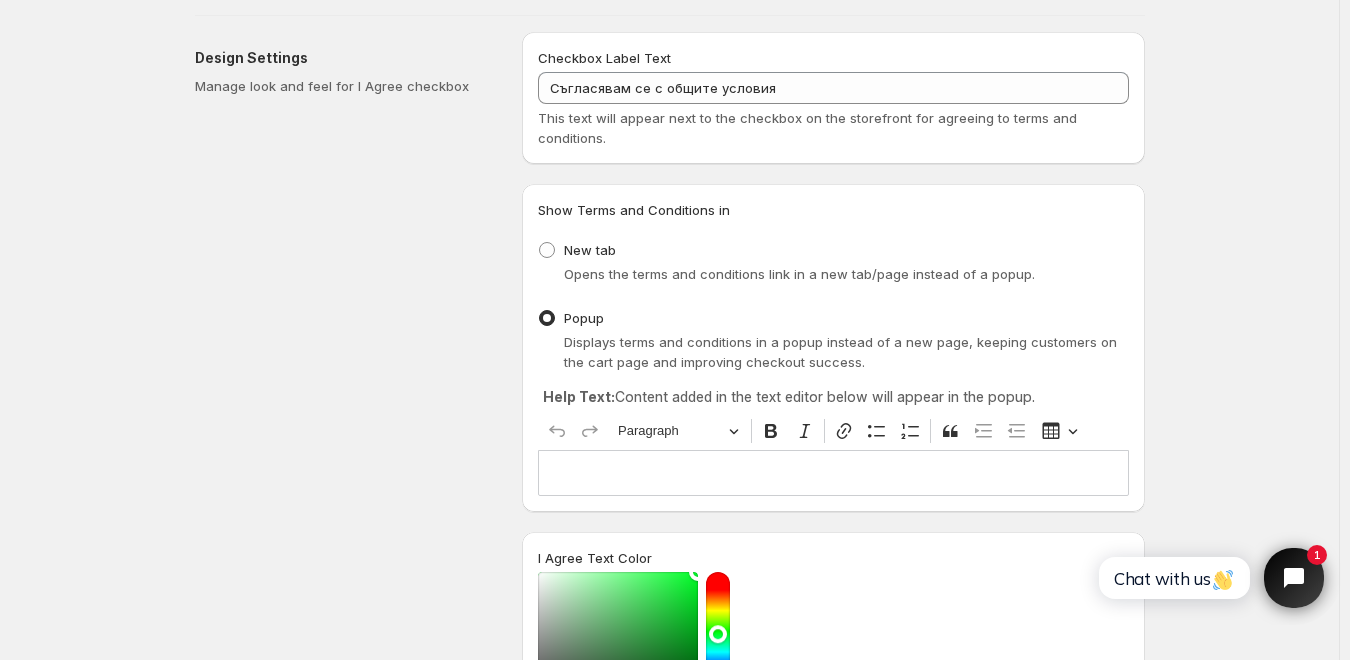 scroll, scrollTop: 0, scrollLeft: 0, axis: both 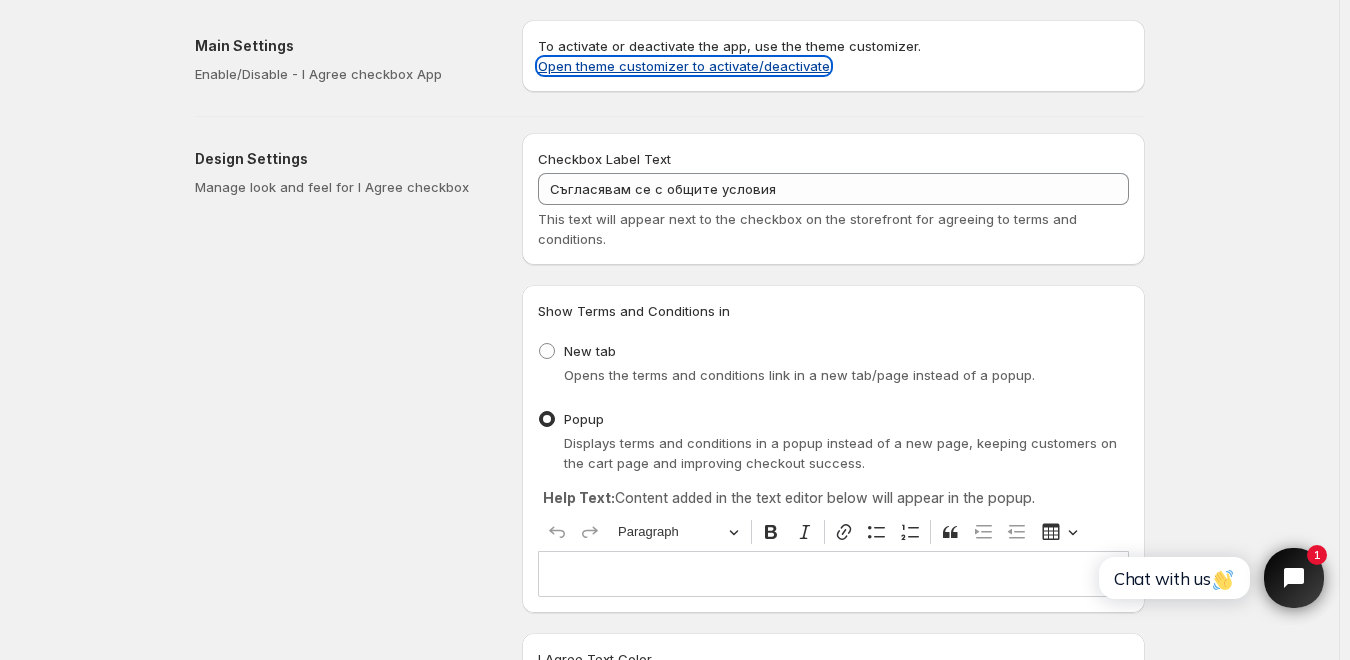 click on "Open theme customizer to activate/deactivate" at bounding box center [684, 66] 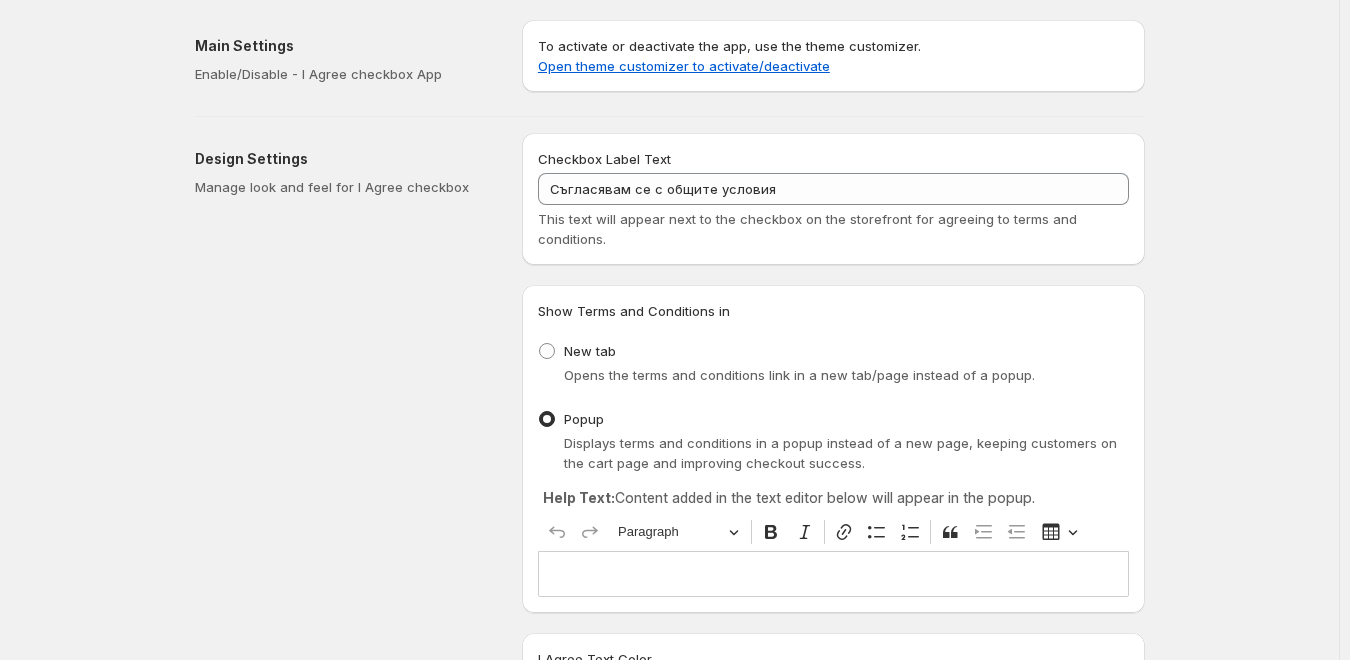 scroll, scrollTop: 0, scrollLeft: 0, axis: both 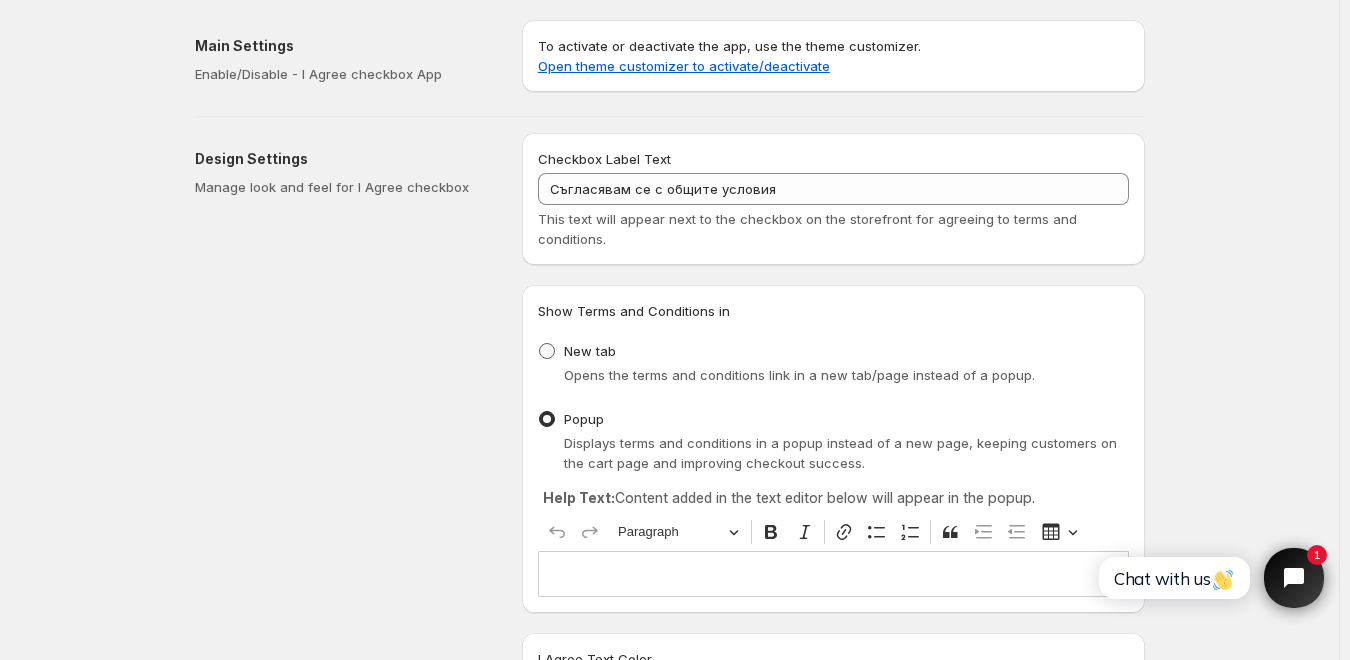 click at bounding box center (547, 351) 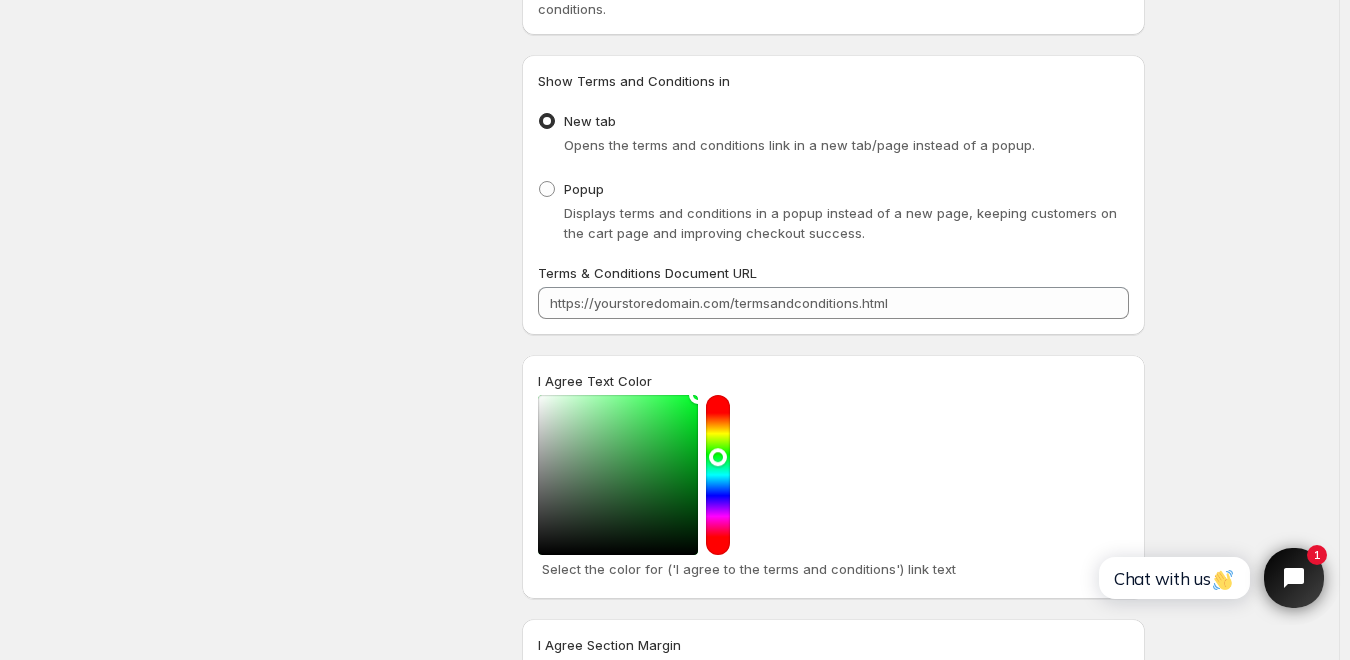 scroll, scrollTop: 200, scrollLeft: 0, axis: vertical 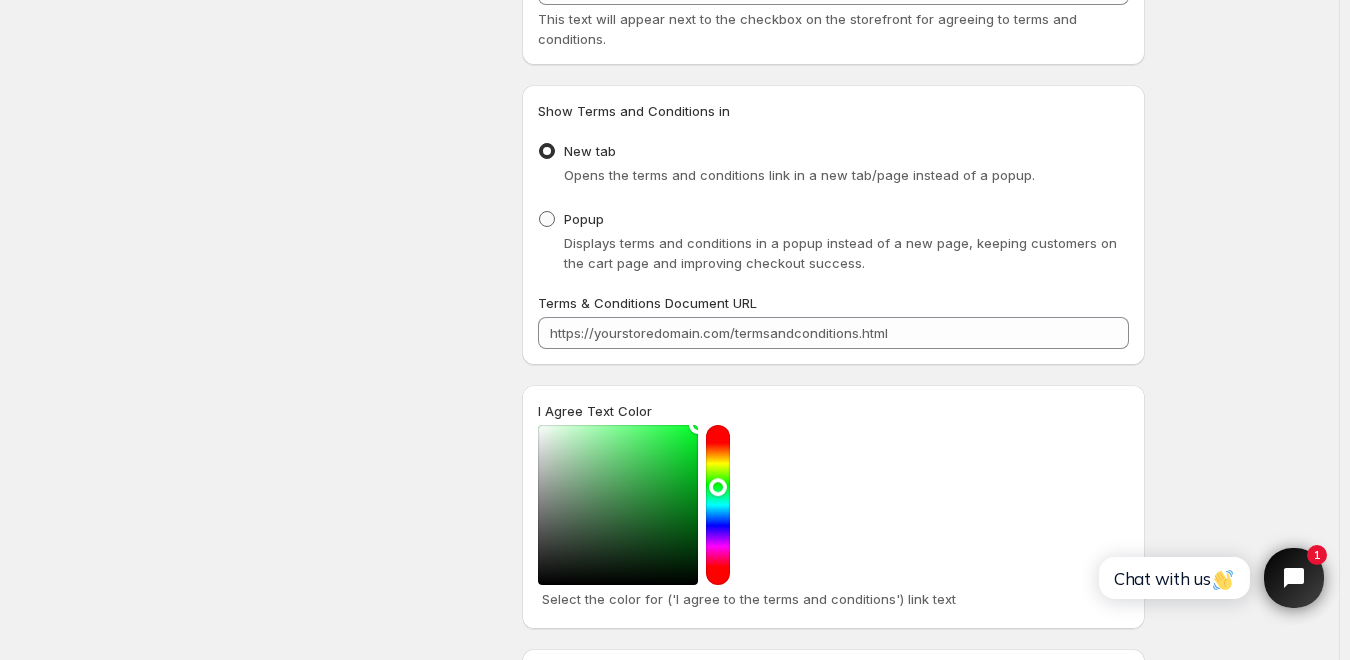 click on "Popup" at bounding box center [571, 219] 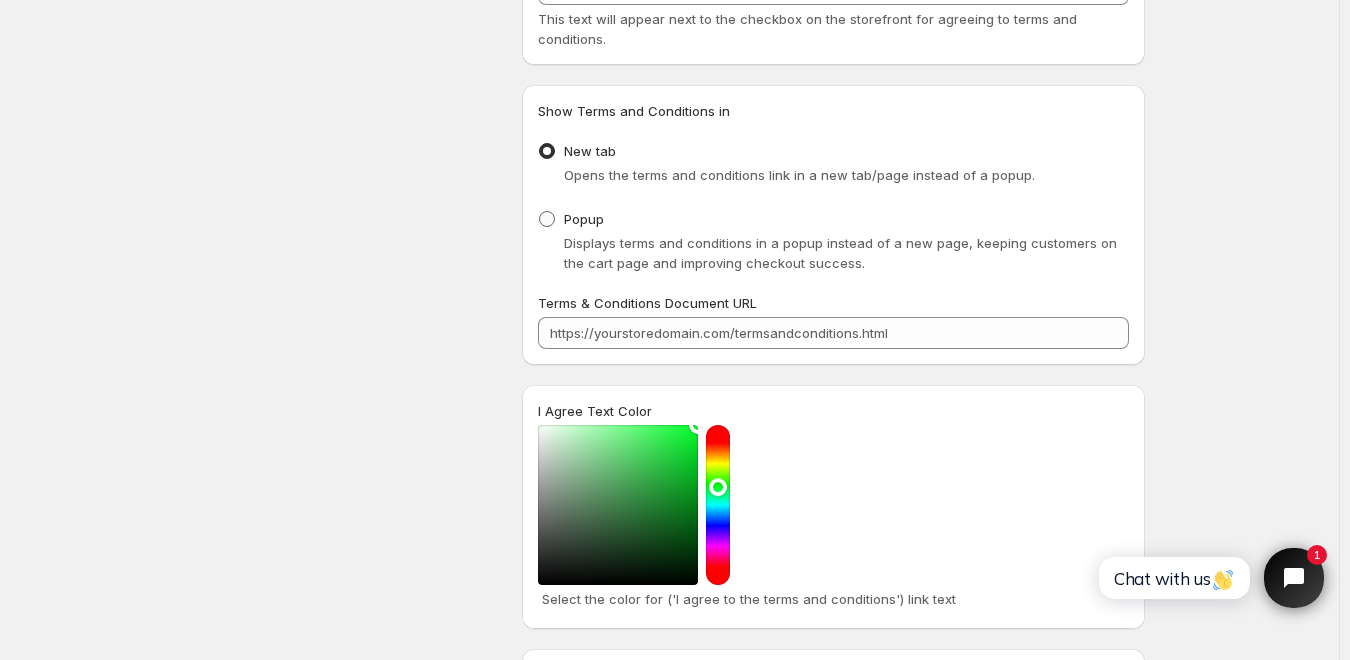 radio on "true" 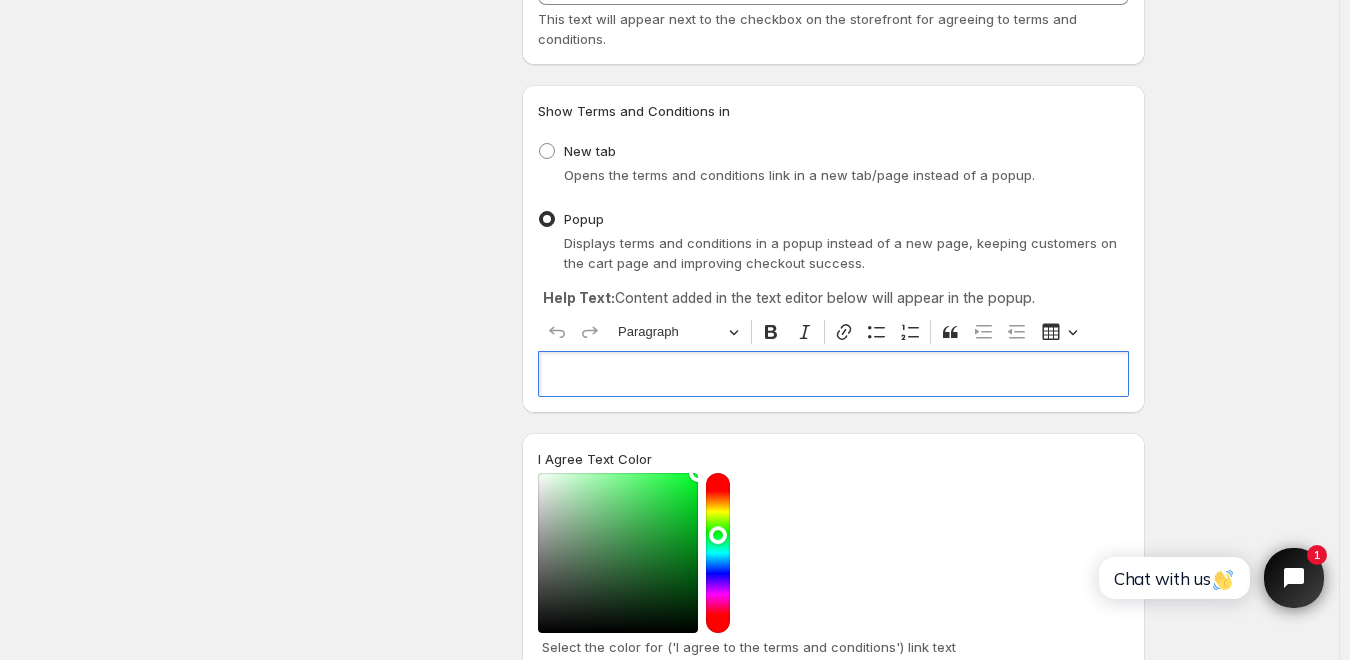 click at bounding box center (833, 374) 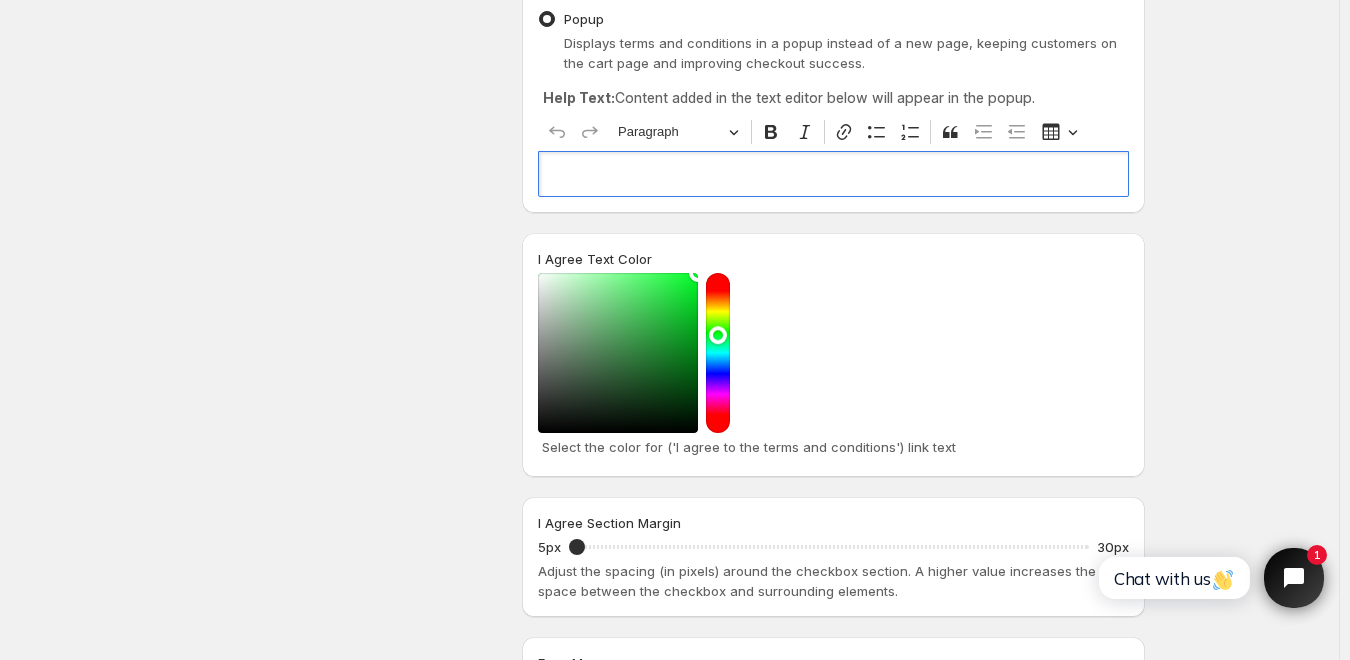 scroll, scrollTop: 791, scrollLeft: 0, axis: vertical 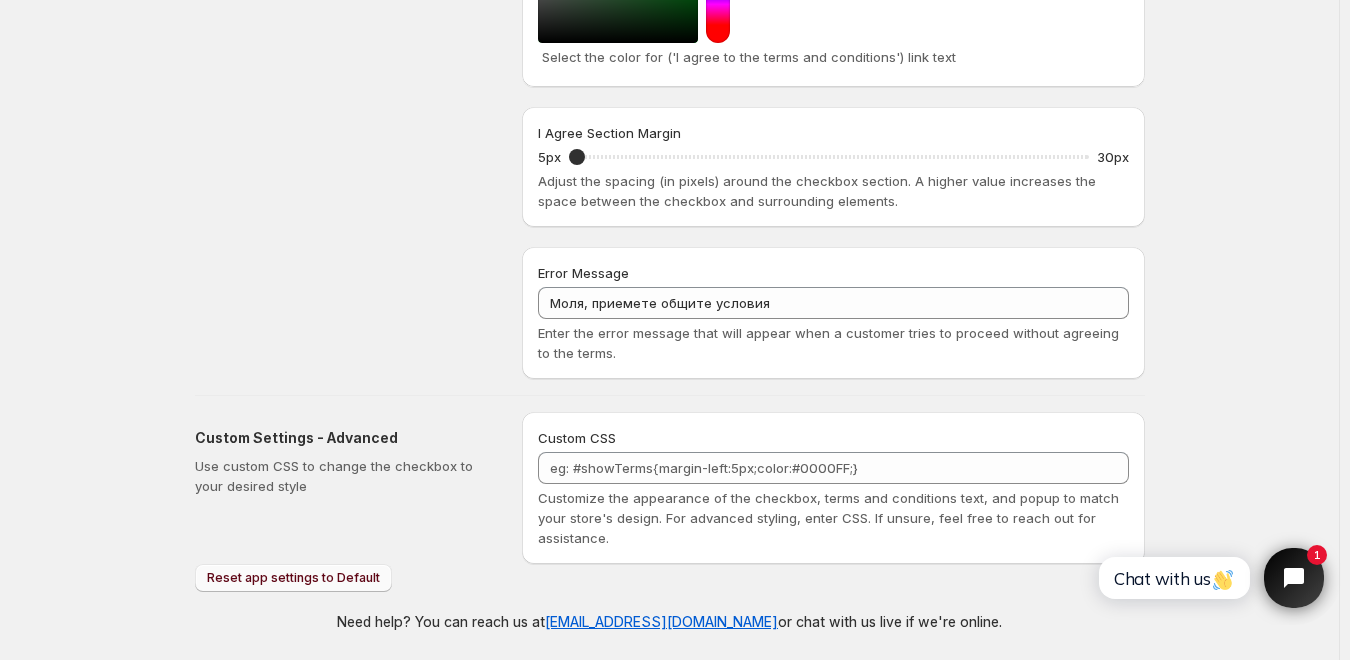 click on "Reset app settings to Default" at bounding box center (293, 578) 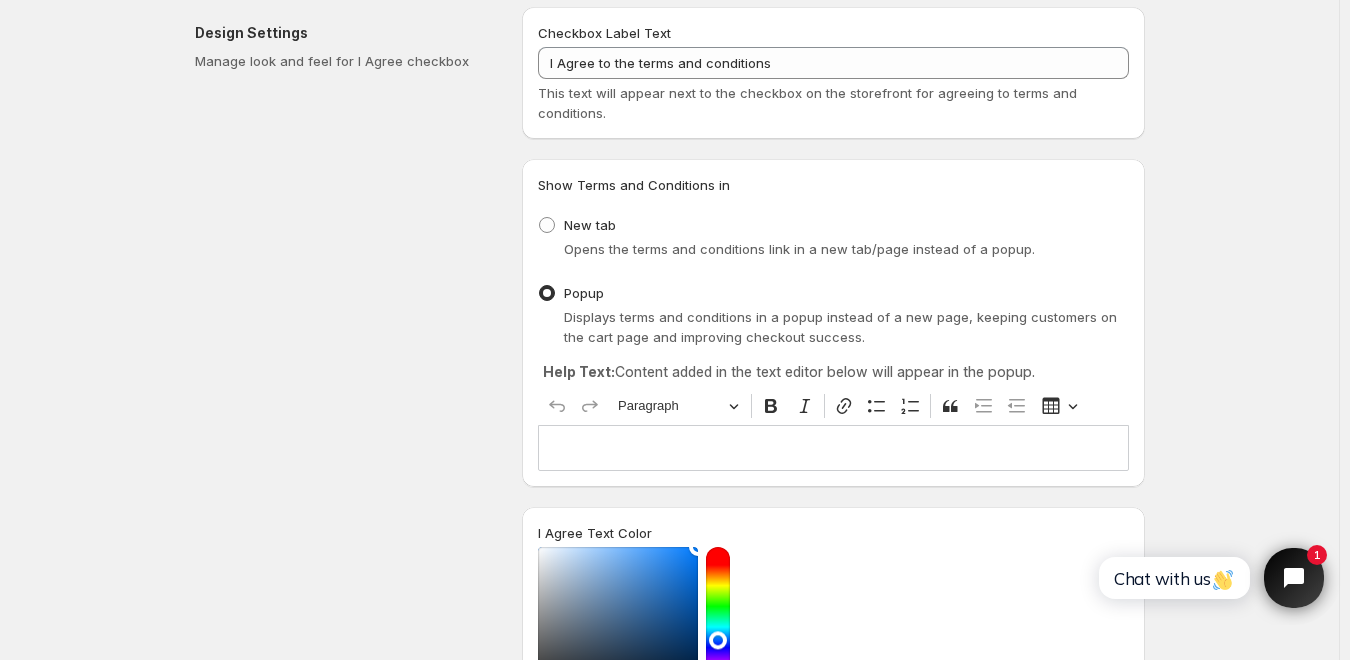 scroll, scrollTop: 0, scrollLeft: 0, axis: both 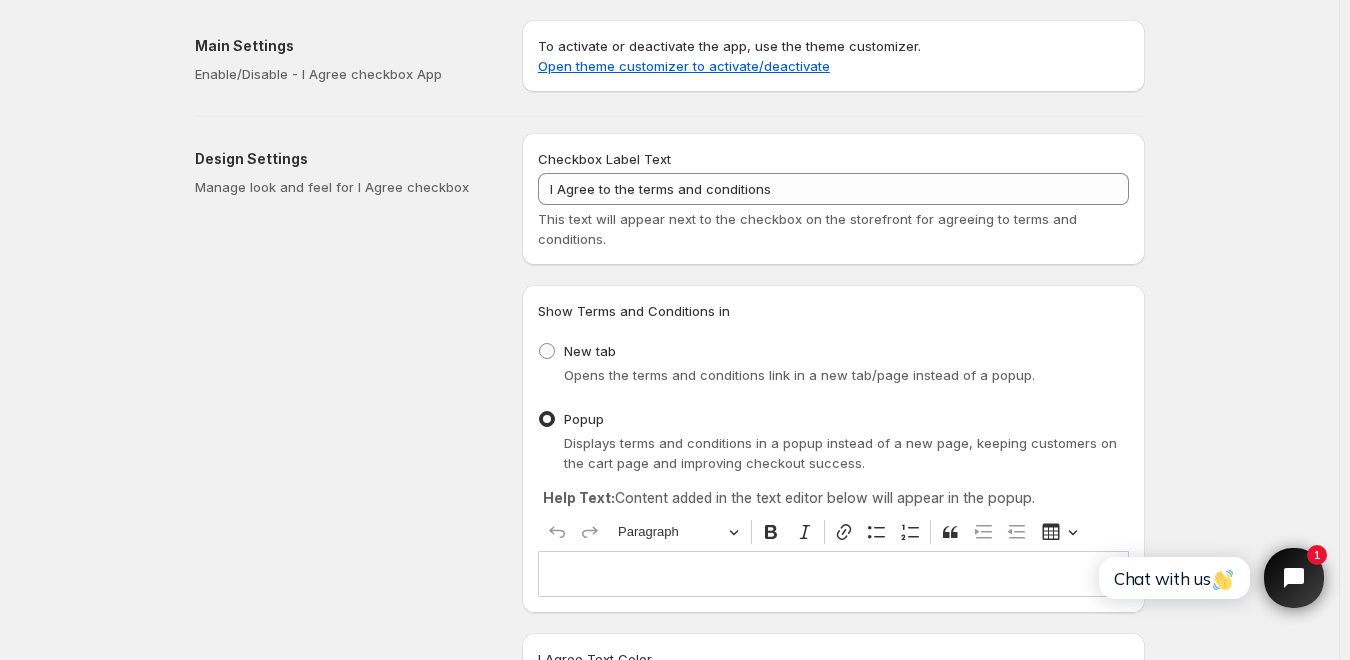 click on "To activate or deactivate the app, use the theme customizer. Open theme customizer to activate/deactivate" at bounding box center (833, 56) 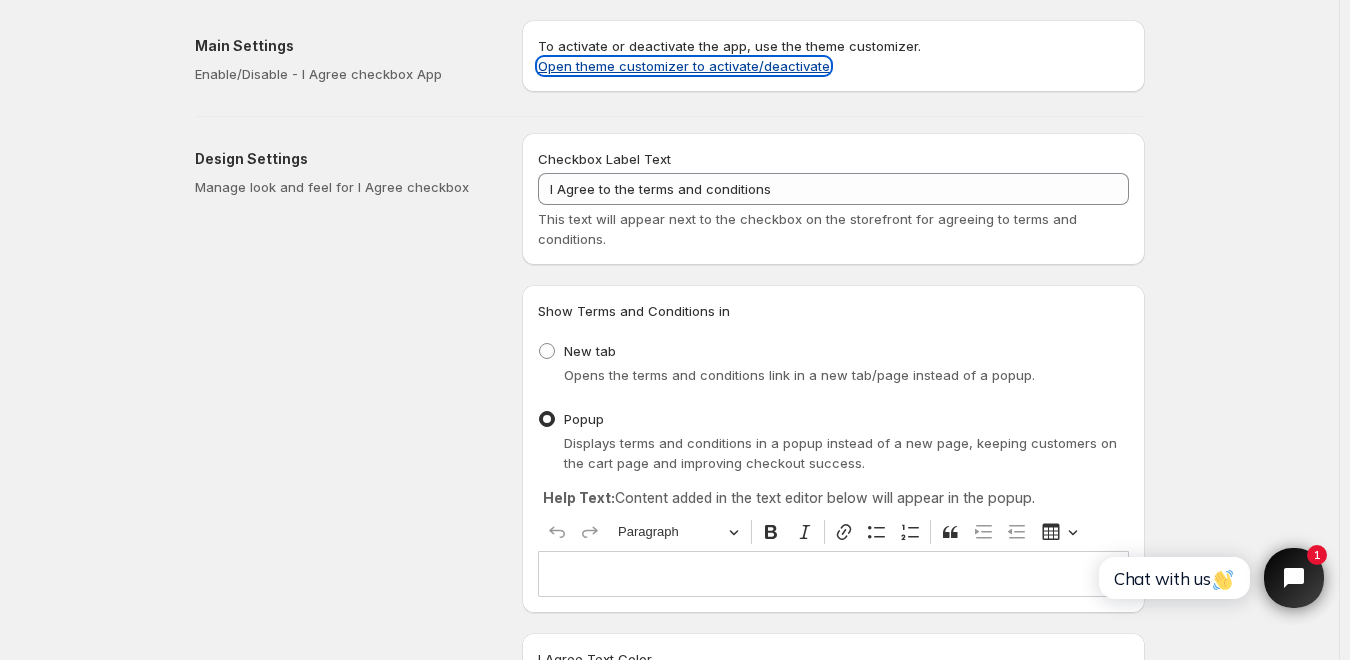 click on "Open theme customizer to activate/deactivate" at bounding box center [684, 66] 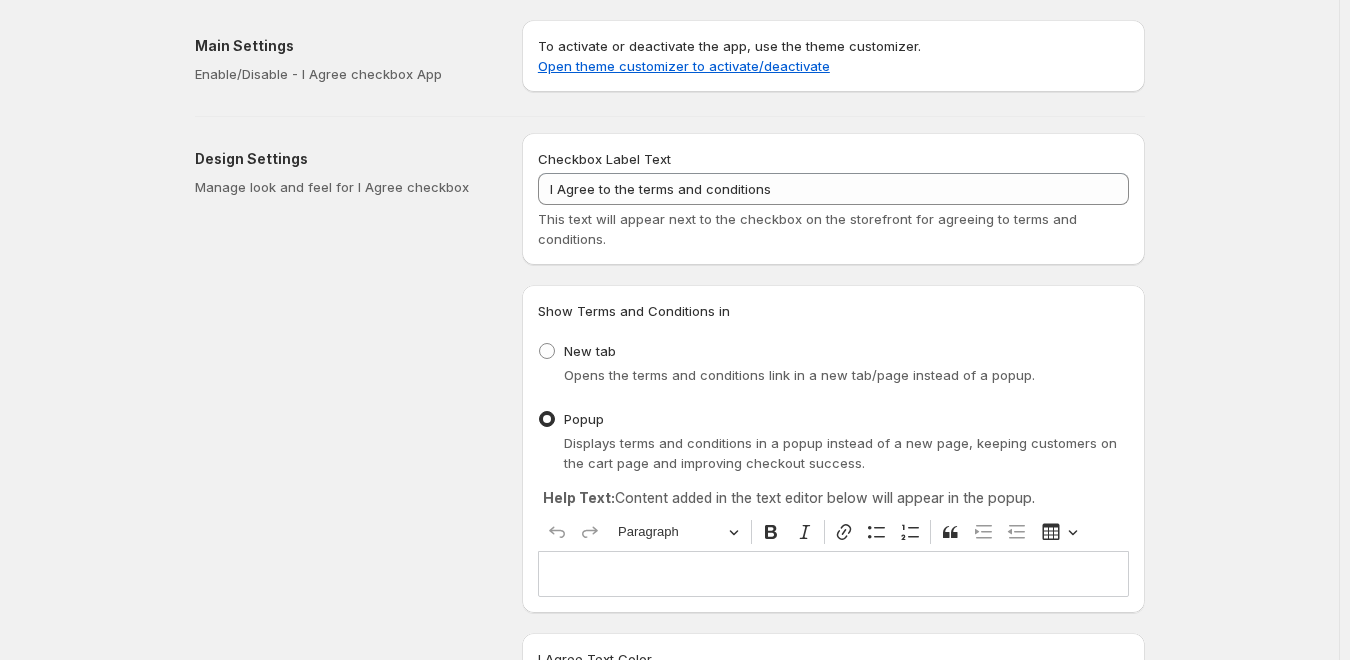 scroll, scrollTop: 0, scrollLeft: 0, axis: both 